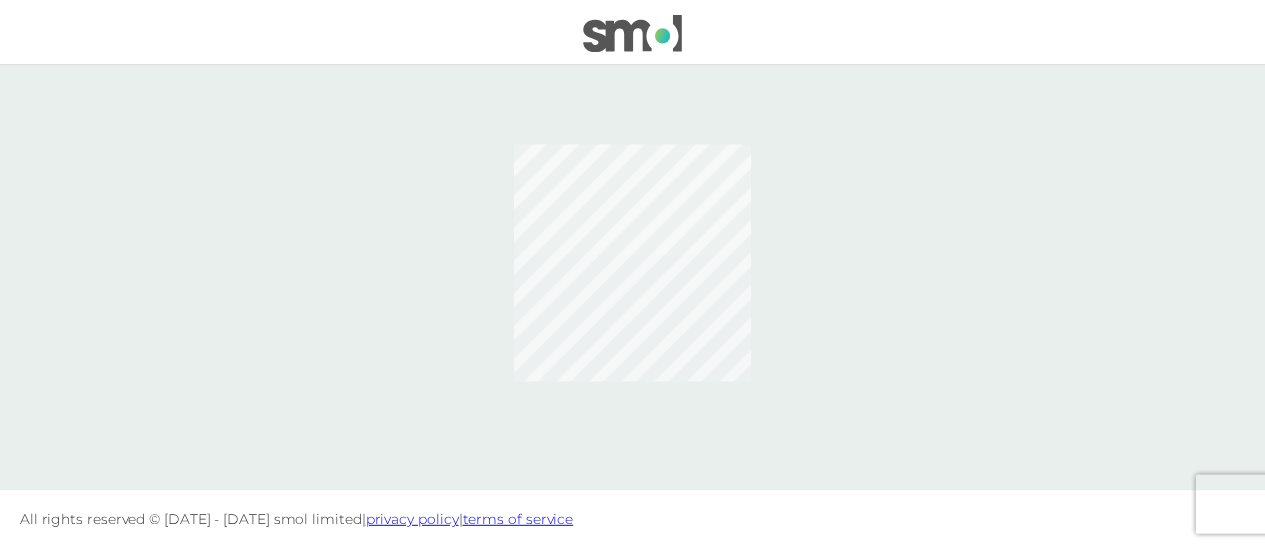 scroll, scrollTop: 0, scrollLeft: 0, axis: both 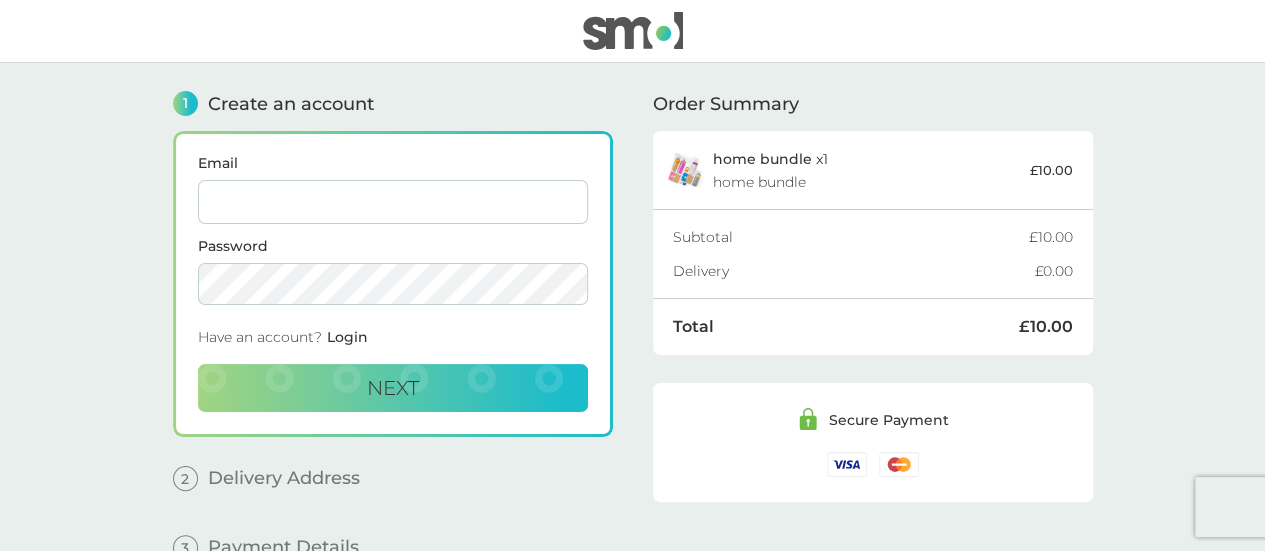 click on "Email" at bounding box center [393, 202] 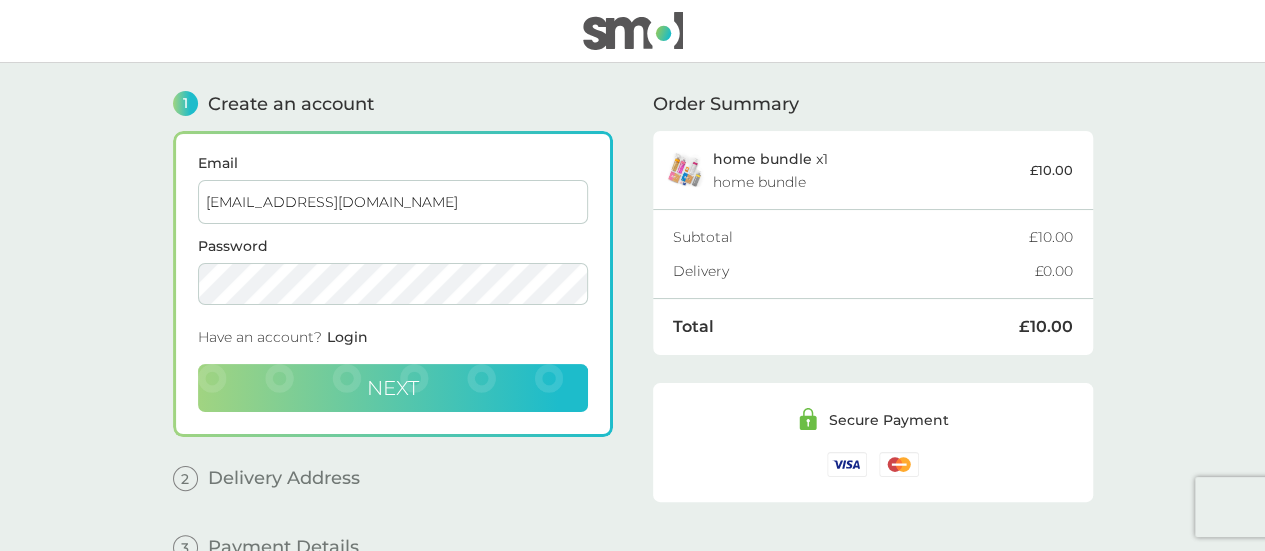 click on "Next" at bounding box center [393, 388] 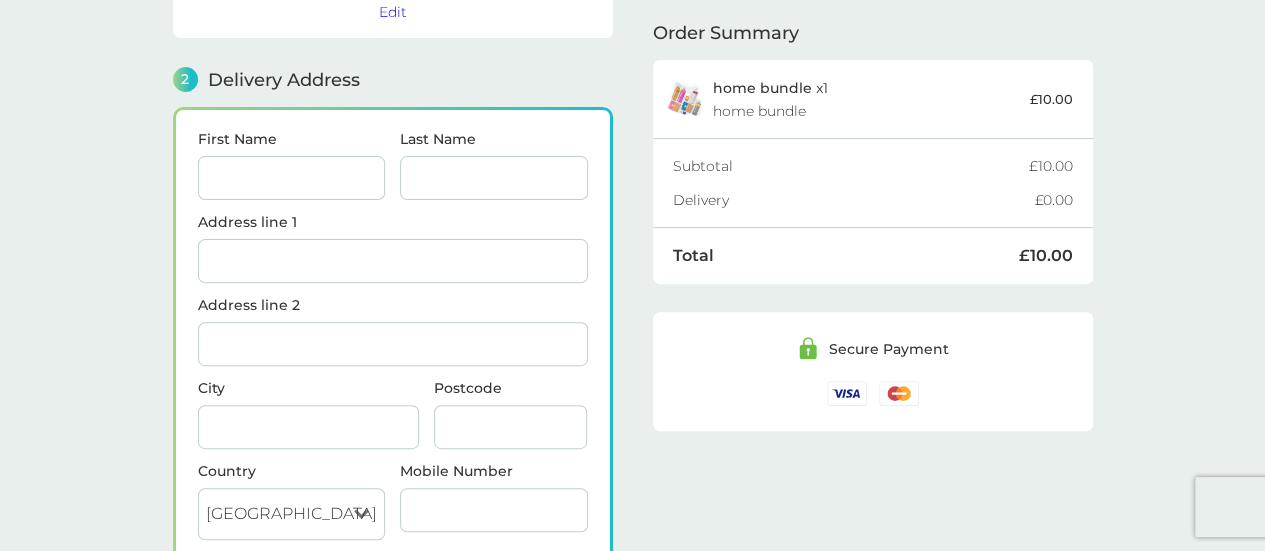 scroll, scrollTop: 244, scrollLeft: 0, axis: vertical 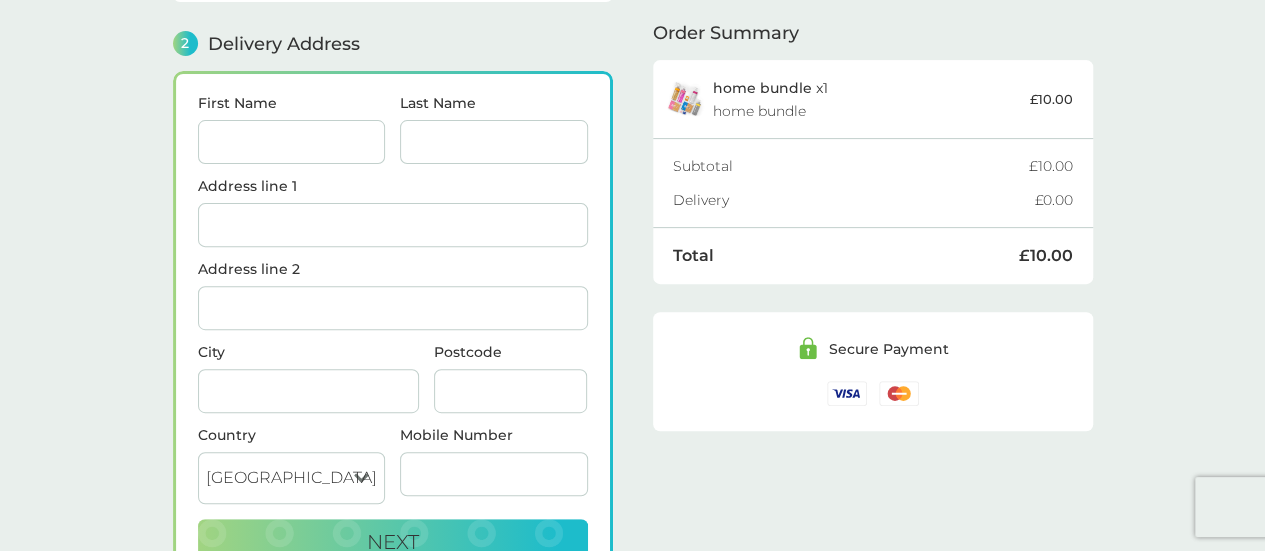 click on "First Name" at bounding box center (292, 142) 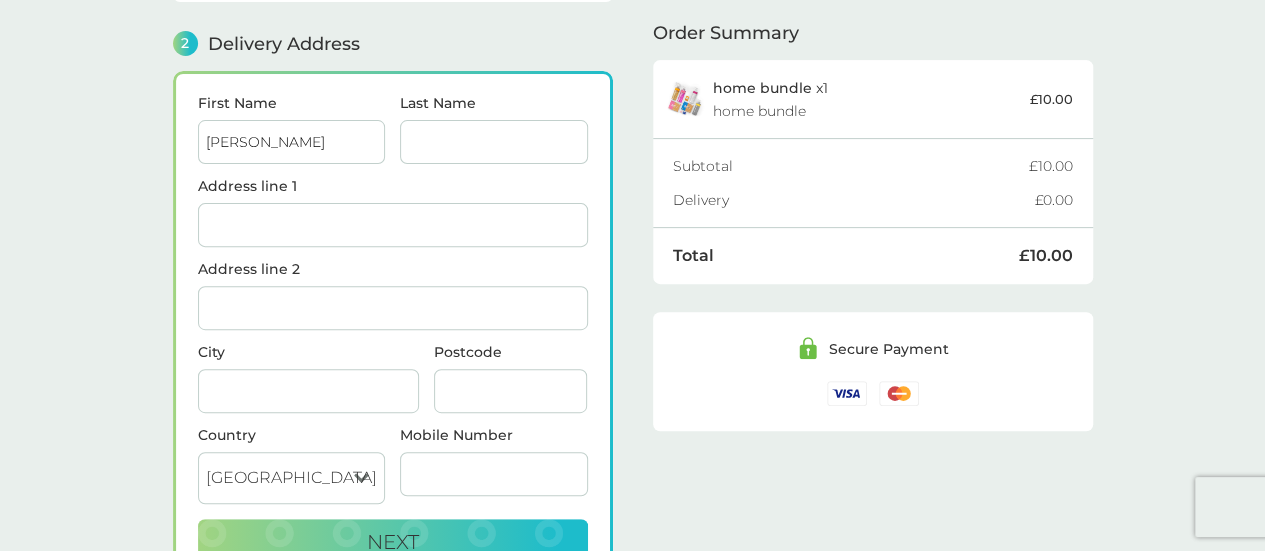 type on "[PERSON_NAME]" 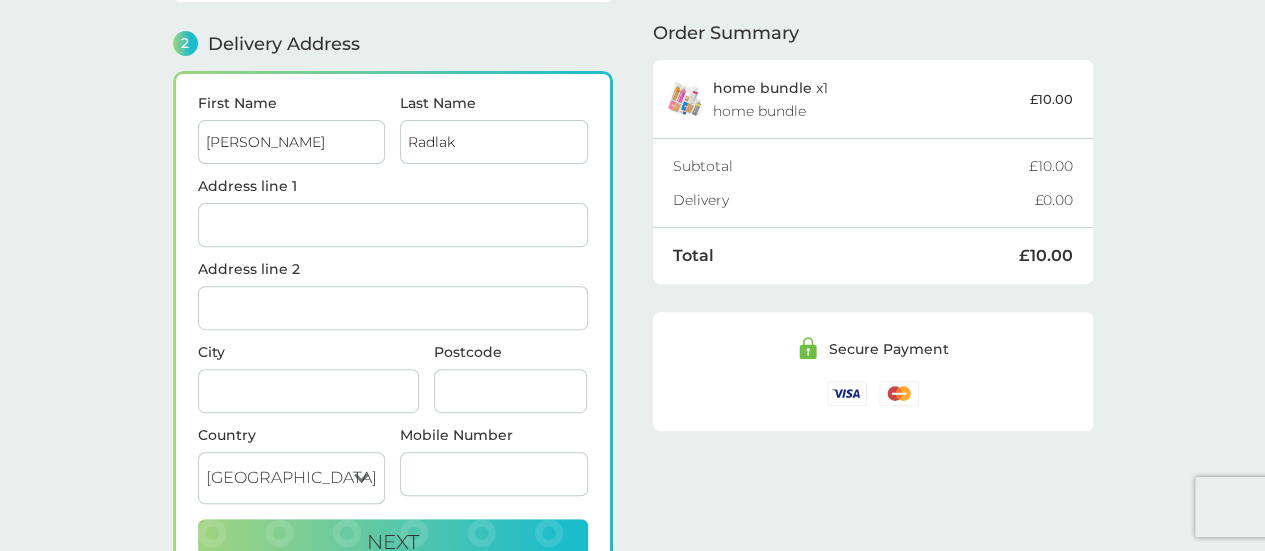 type on "Radlak" 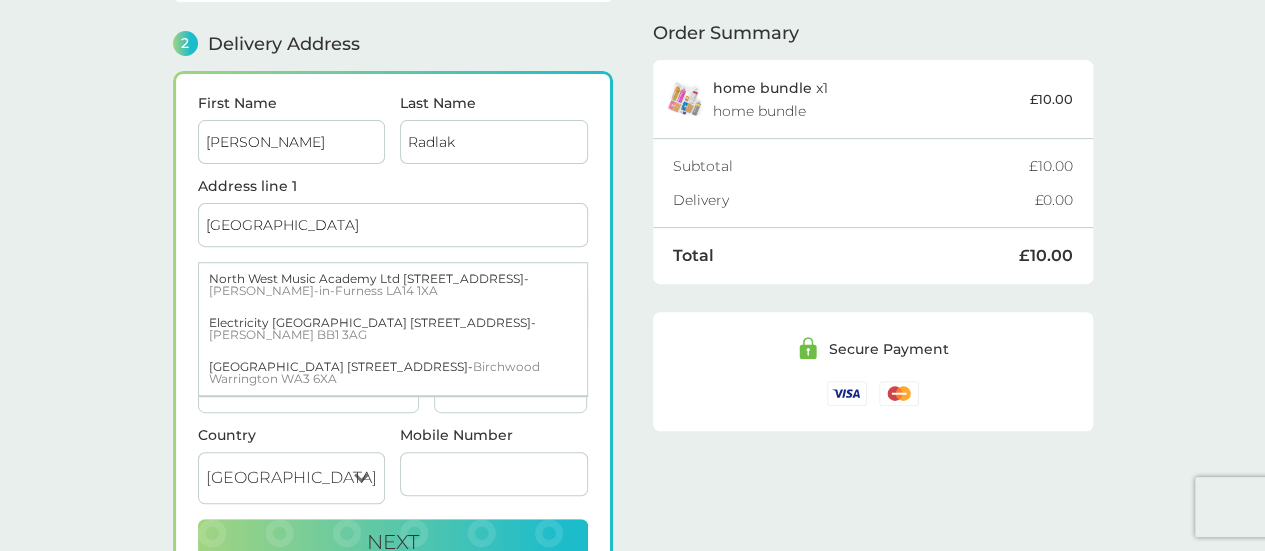type on "[GEOGRAPHIC_DATA]" 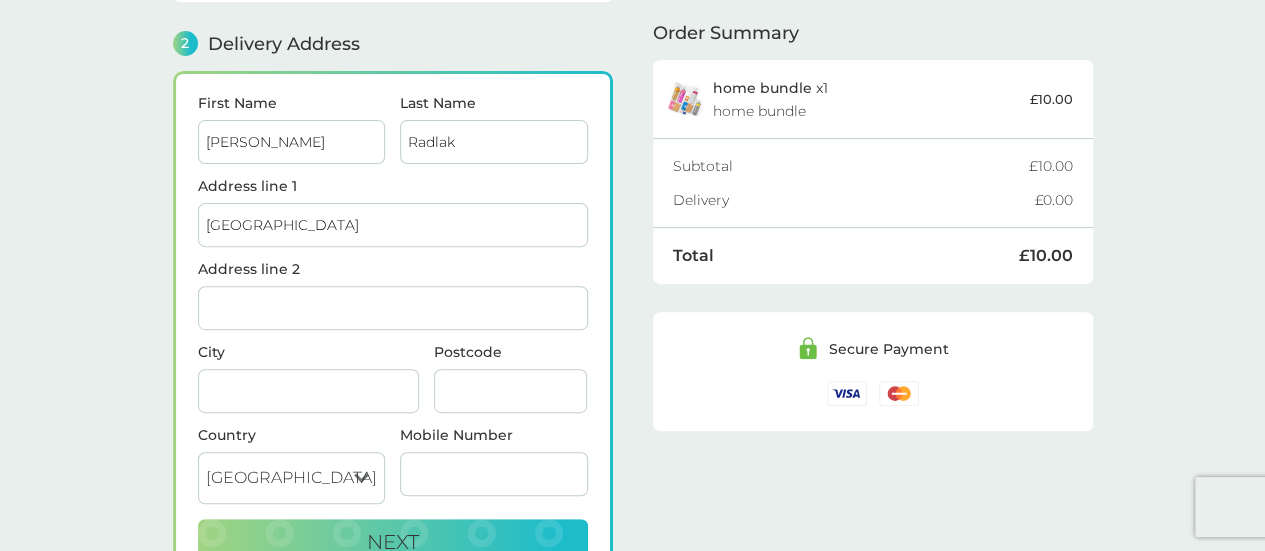 click on "1 Create an account conrri@gmail.com Edit 2 Delivery Address First Name Konrad Last Name Radlak Address line 1 North West Academy Address line 2 City Postcode Country United Kingdom Jersey Guernsey Isle of Man Mobile Number Next 3 Payment Details Billing Address Same as delivery address - Discount Code click here to enter I accept the Terms of Service and Privacy Policy. By making a purchase your smol plan will automatically renew and your payment card will be charged the smol plan price. You can cancel or modify at any time using your customer login.
PLACE ORDER  -   £10.00 Order Summary home bundle   x 1 home bundle £10.00 Subtotal £10.00 Delivery £0.00 Total £10.00
Secure Payment" at bounding box center [633, 239] 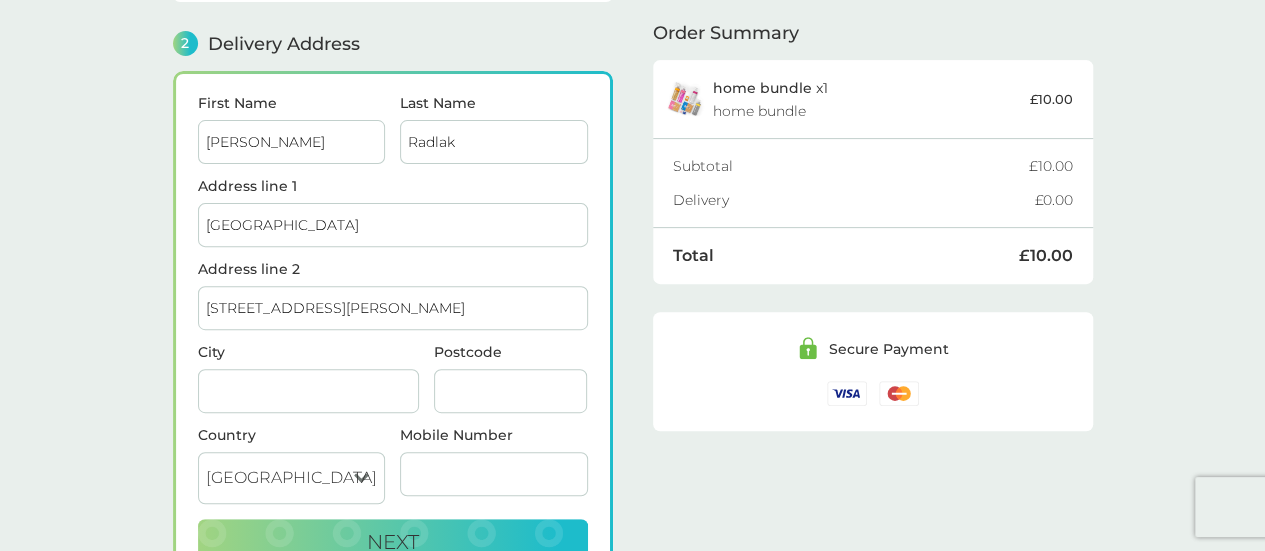 type on "[STREET_ADDRESS][PERSON_NAME]" 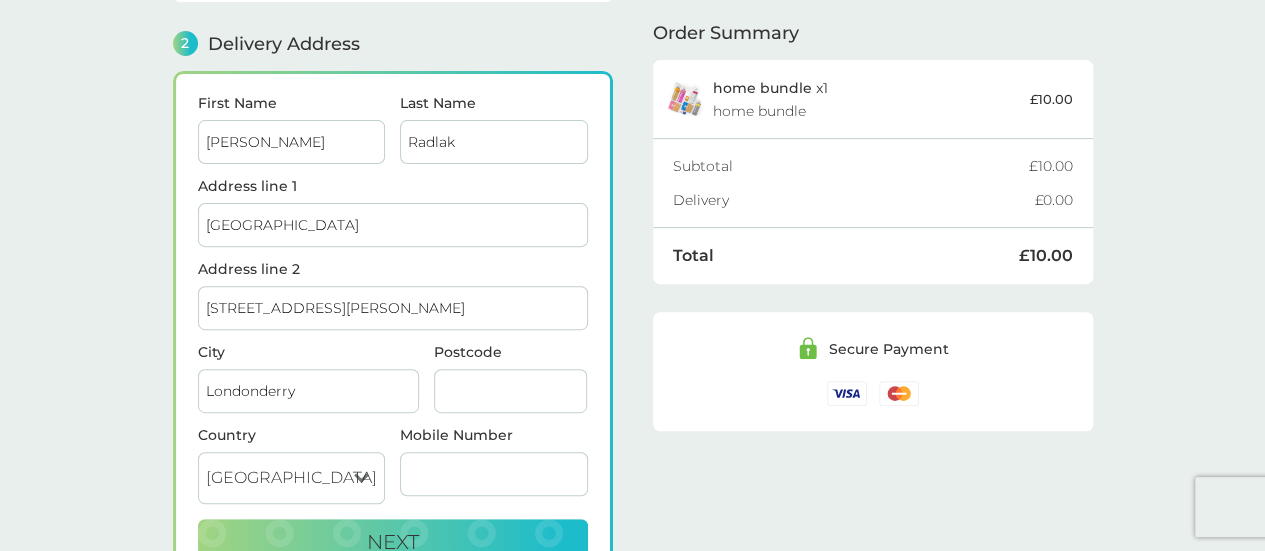 type on "Londonderry" 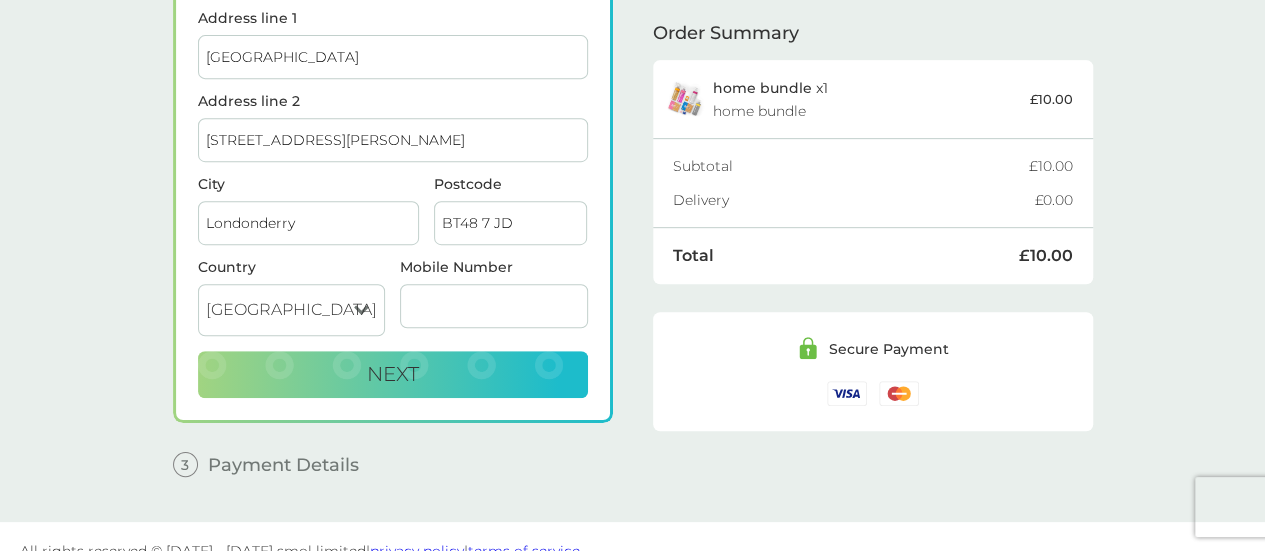 scroll, scrollTop: 415, scrollLeft: 0, axis: vertical 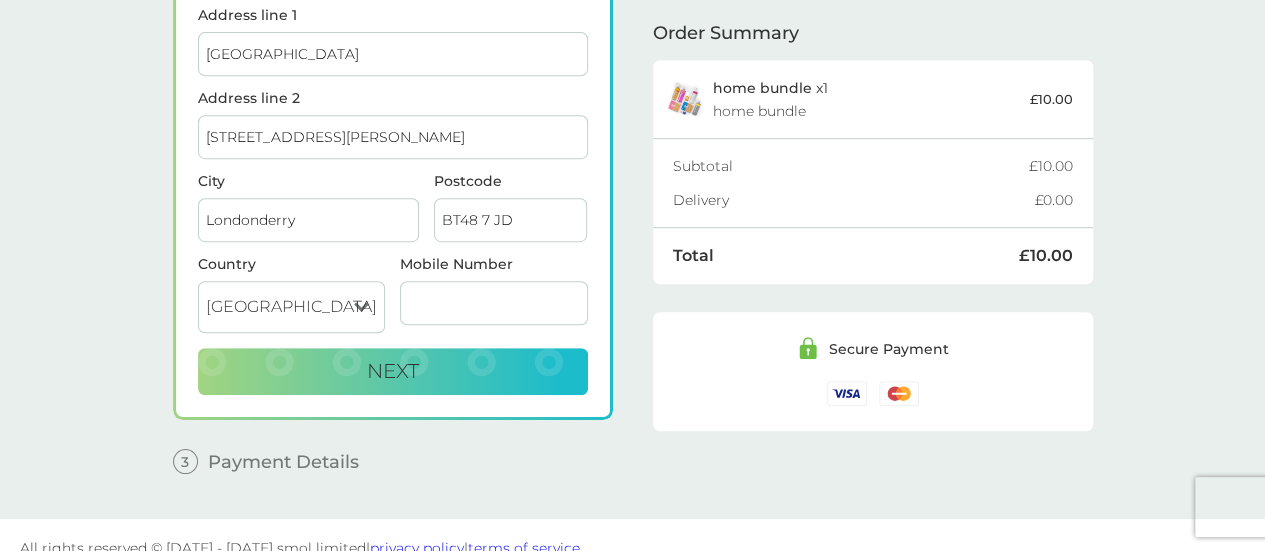 type on "BT48 7 JD" 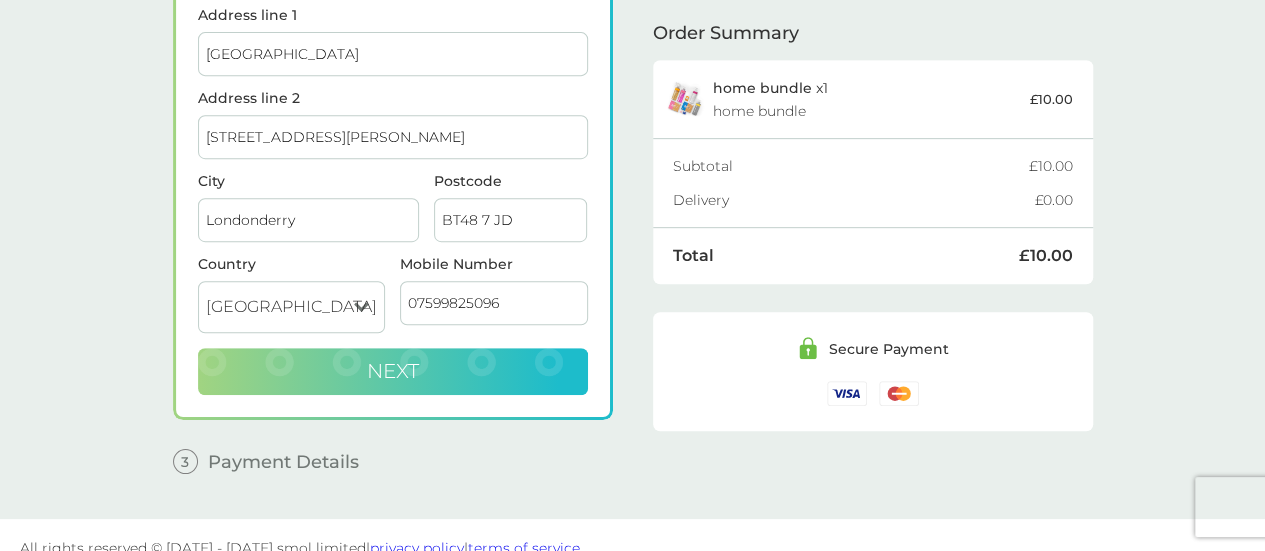 type on "07599825096" 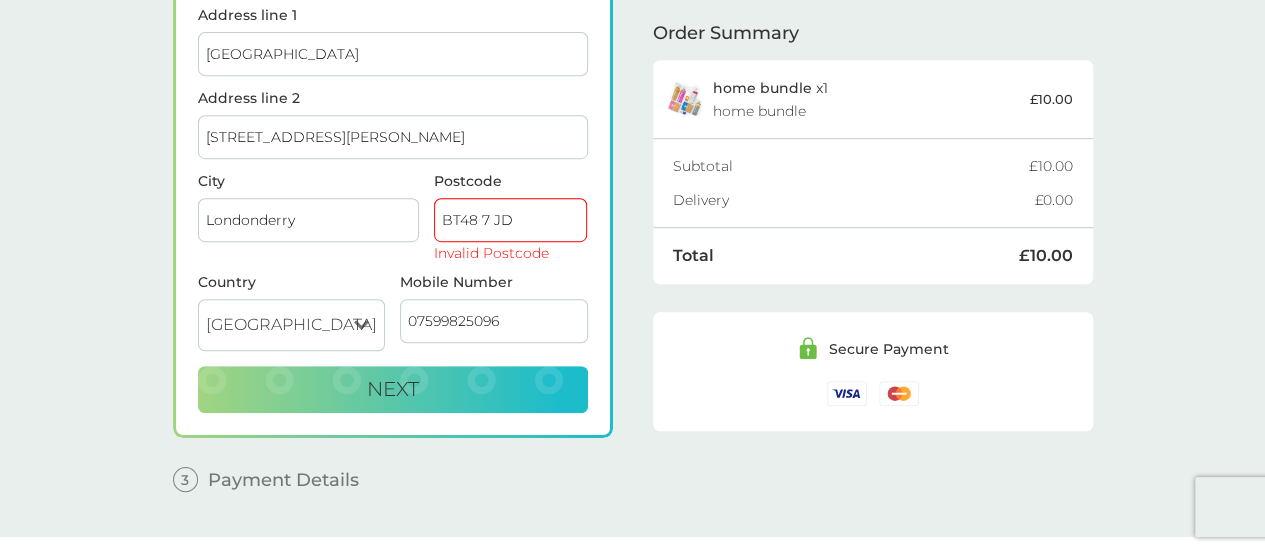 click on "BT48 7 JD" at bounding box center [511, 220] 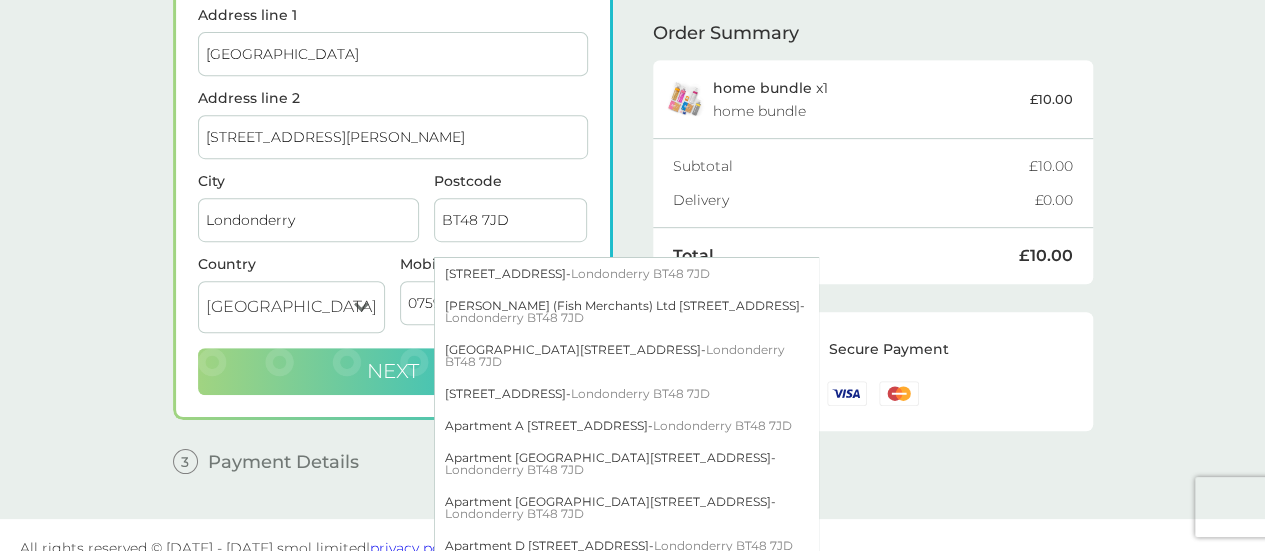type on "BT48 7JD" 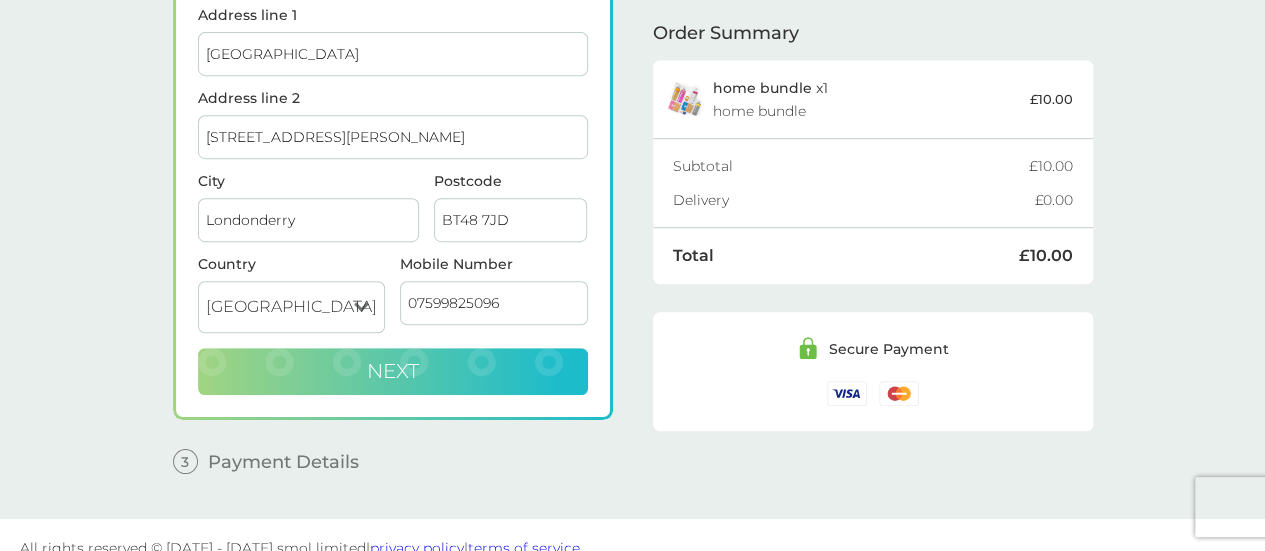 click on "Next" at bounding box center [393, 372] 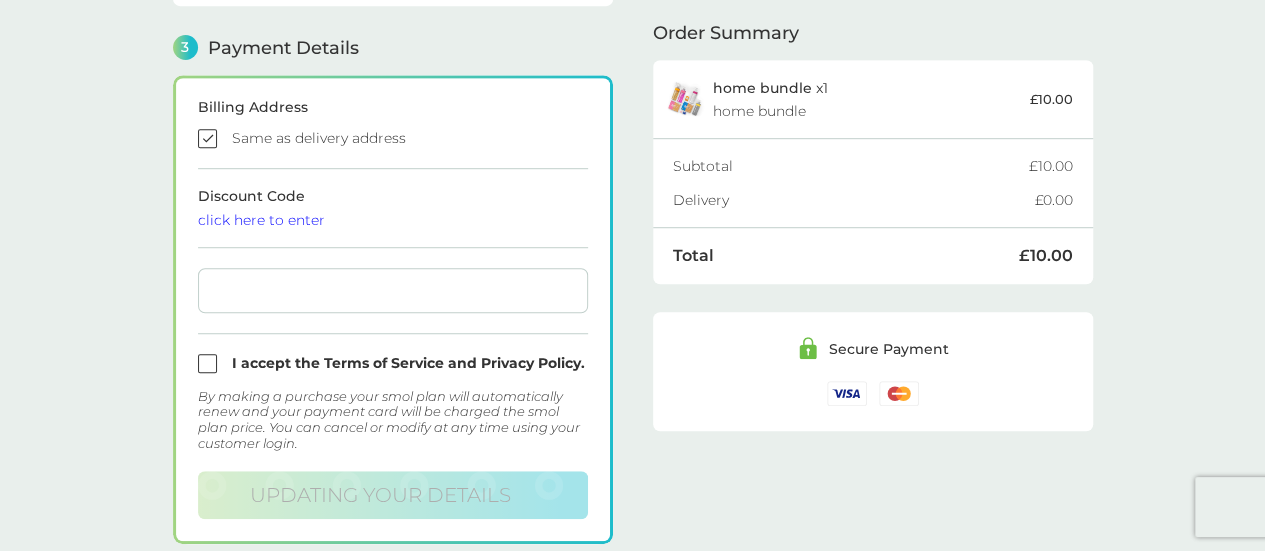 scroll, scrollTop: 568, scrollLeft: 0, axis: vertical 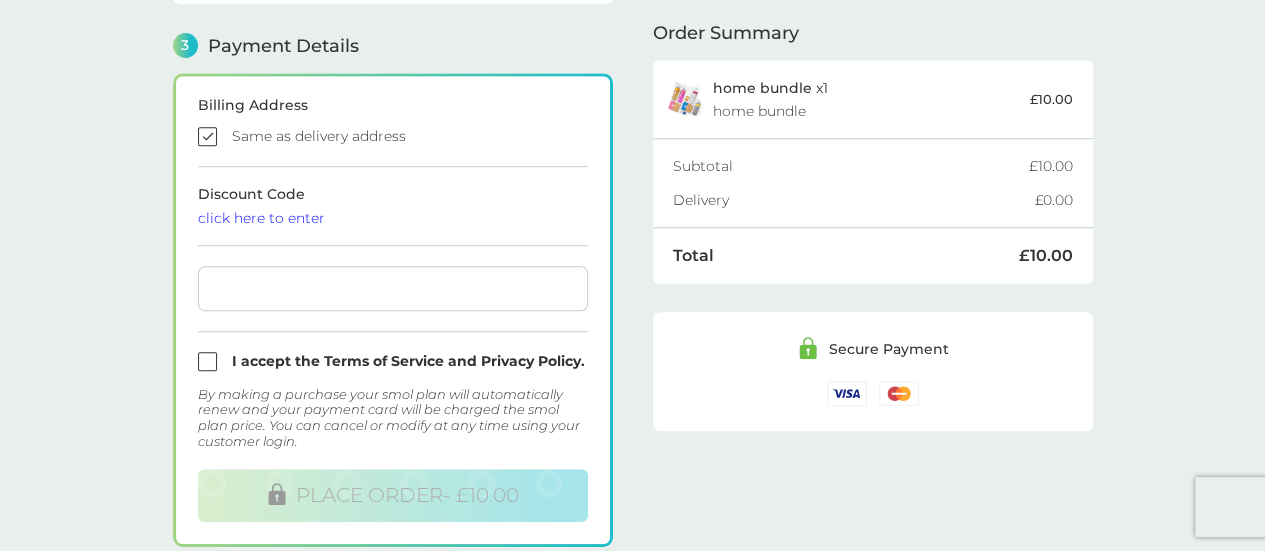 click at bounding box center [393, 136] 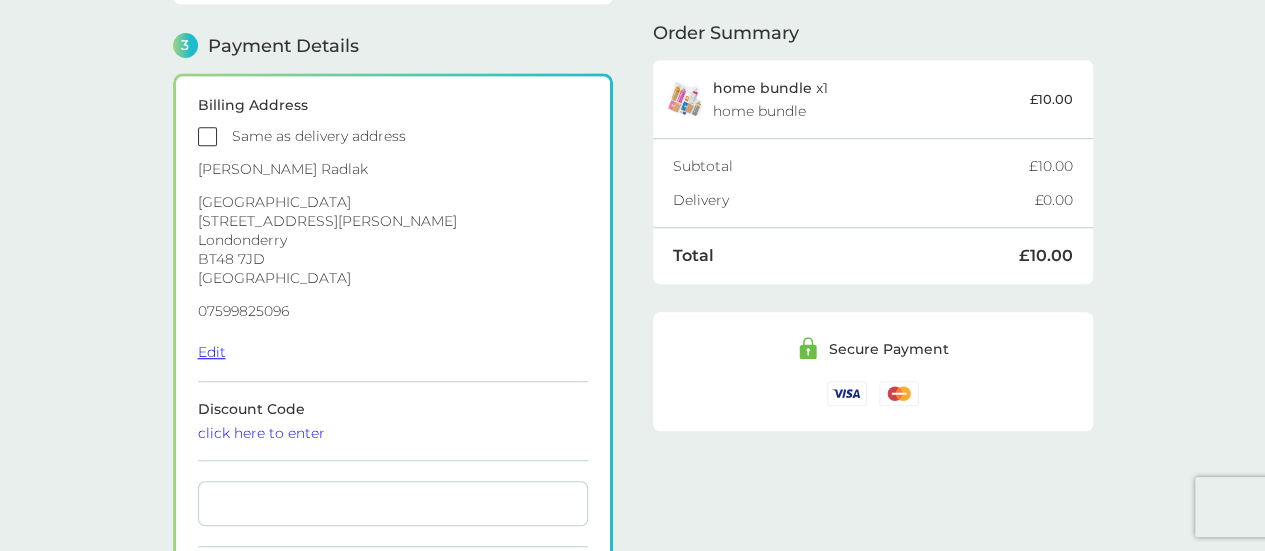 click on "Edit" at bounding box center [212, 352] 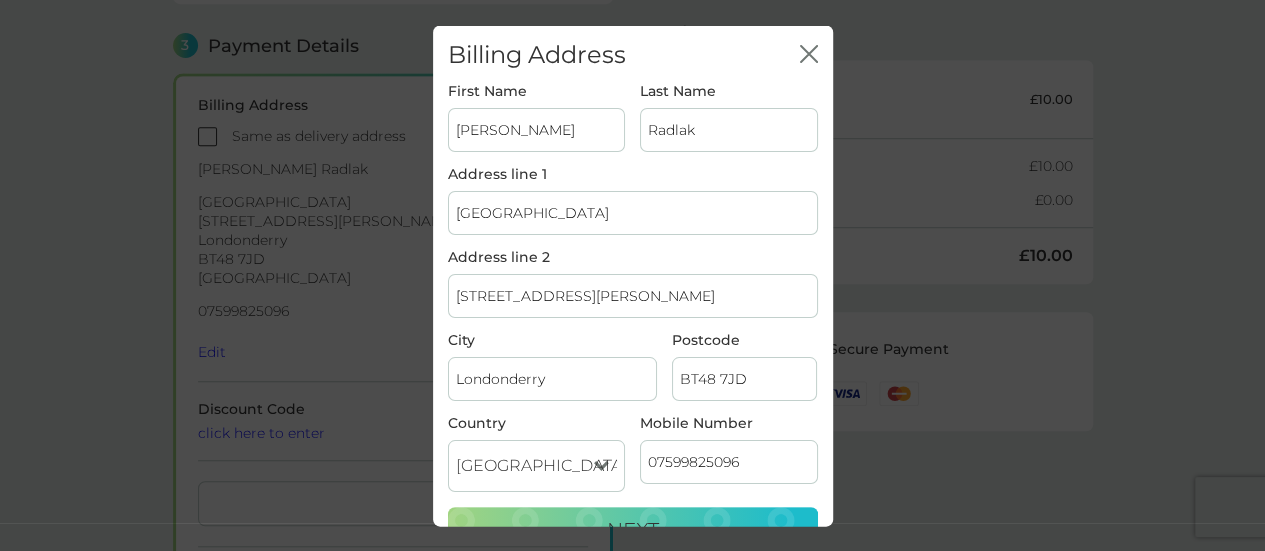 click on "[GEOGRAPHIC_DATA]" at bounding box center (633, 213) 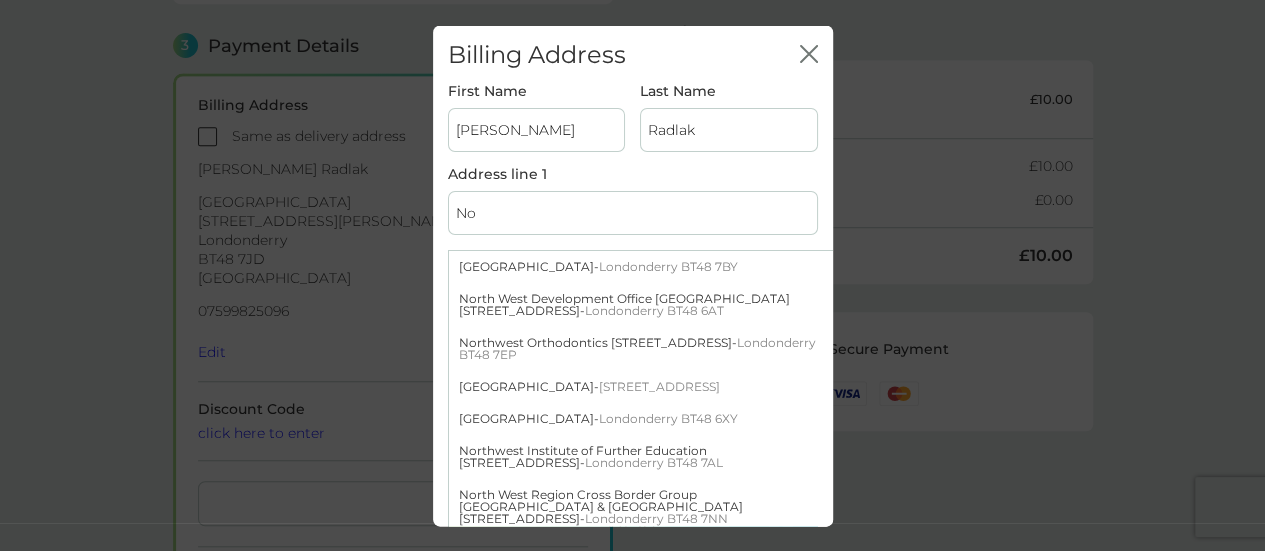 type on "N" 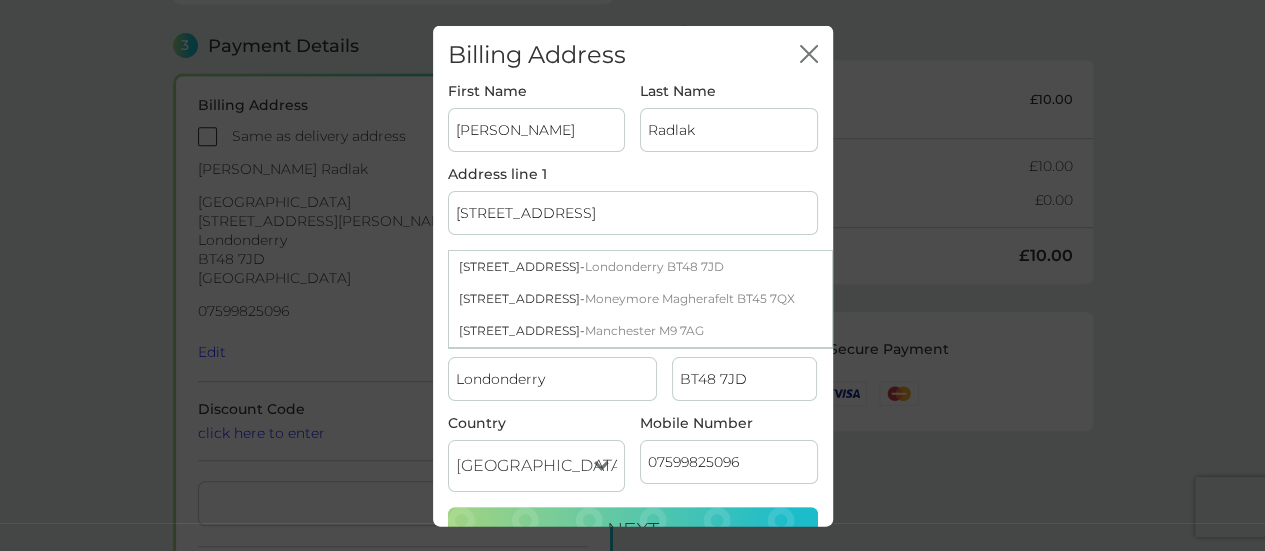 type on "20 Northland Road" 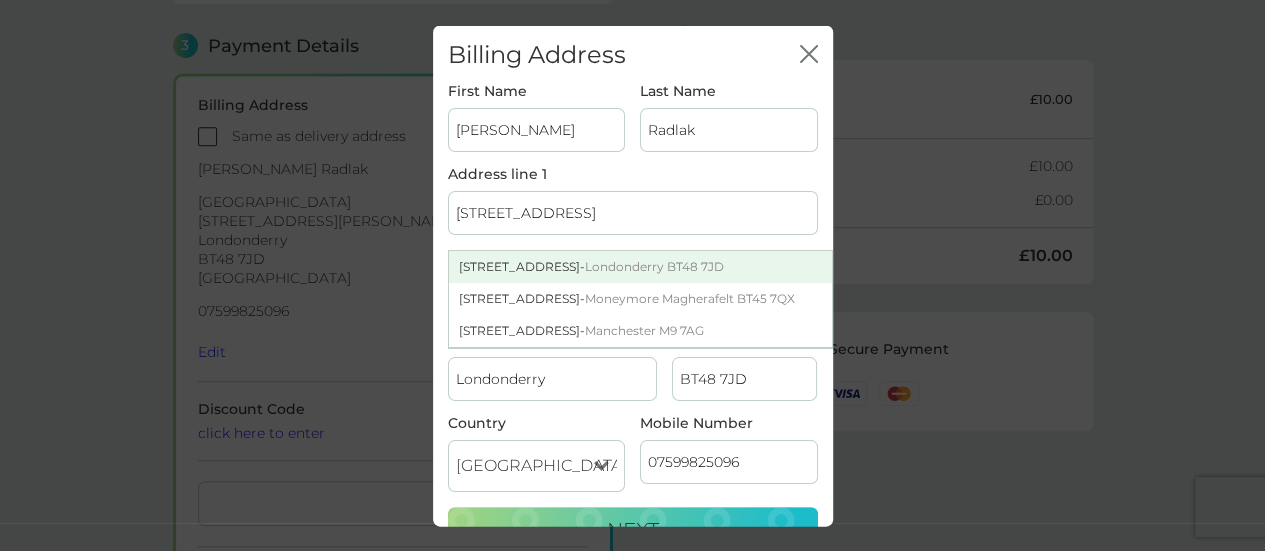 click on "20 Northland Road  -  Londonderry BT48 7JD" at bounding box center [640, 267] 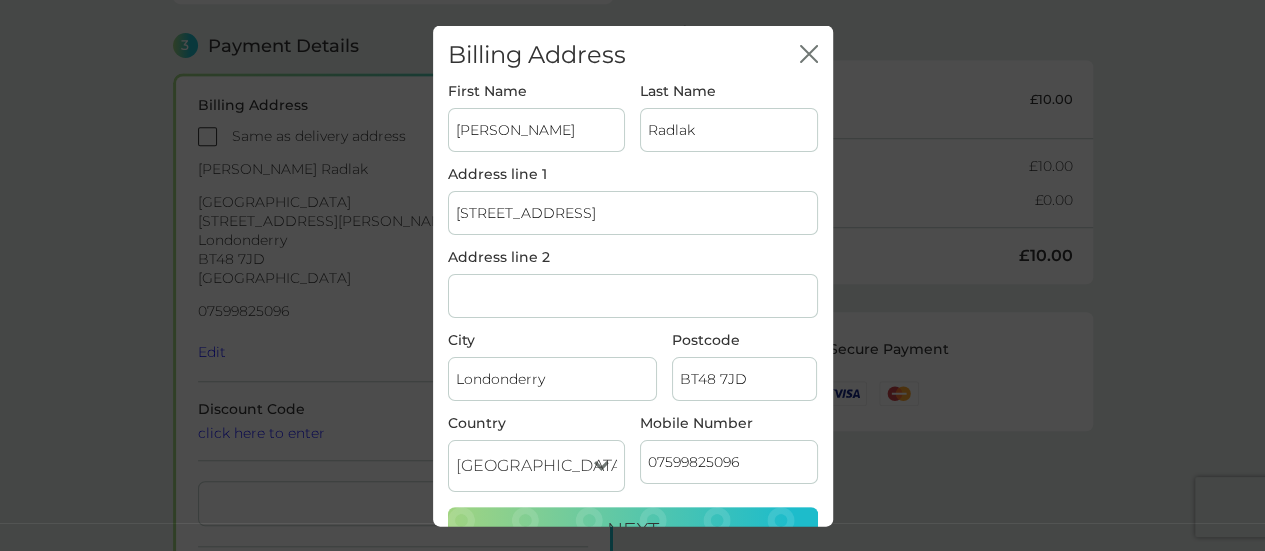 click on "Address line 2" at bounding box center [633, 296] 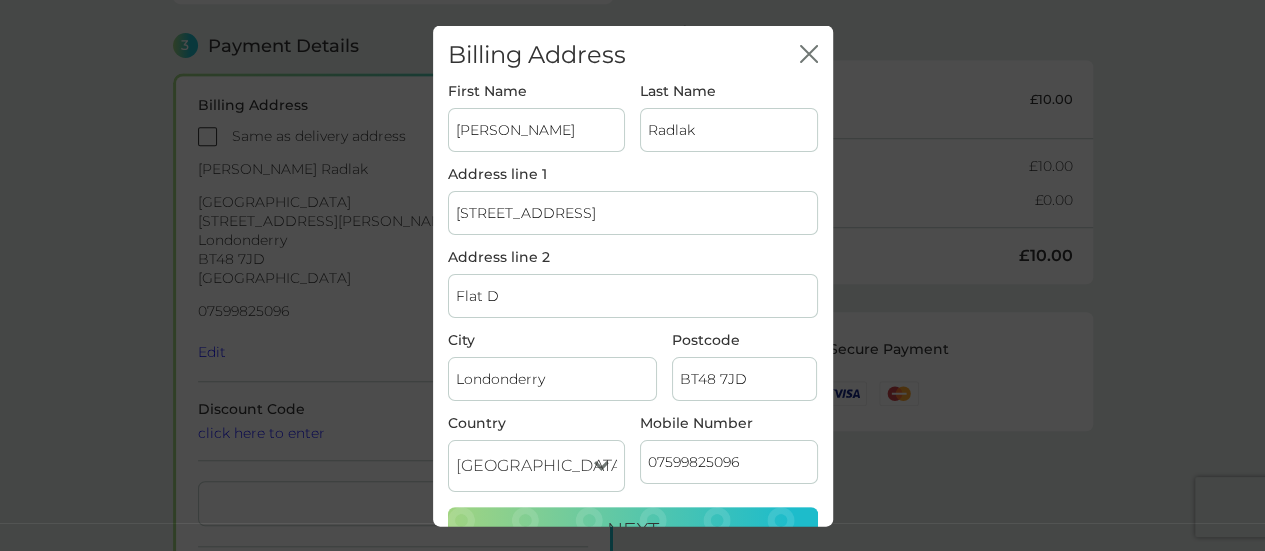 type on "Flat D" 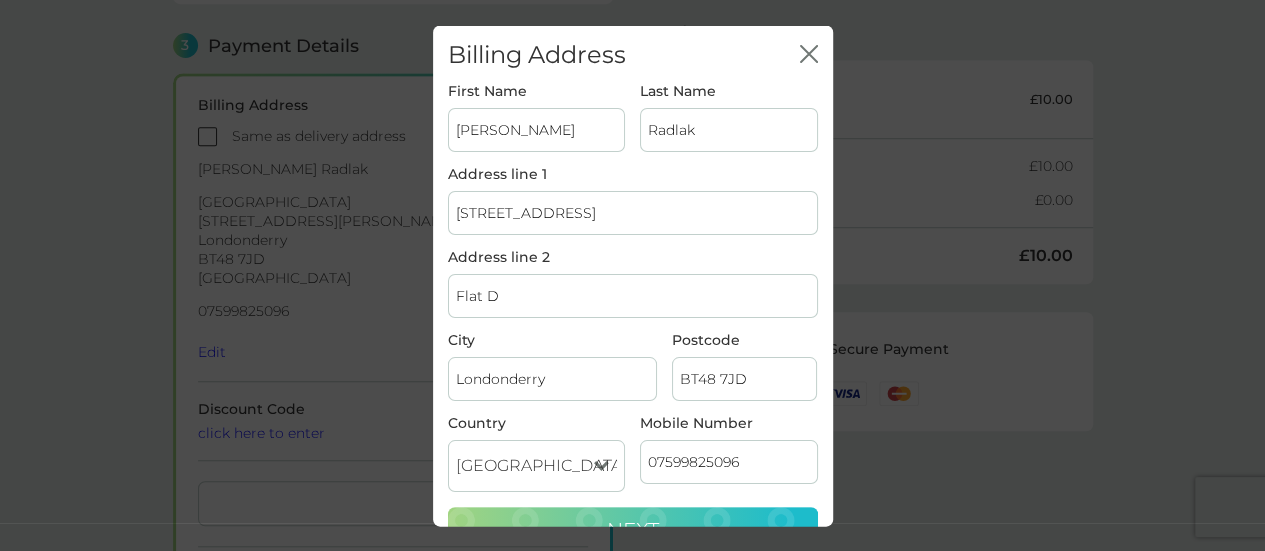 click on "Next" at bounding box center (633, 530) 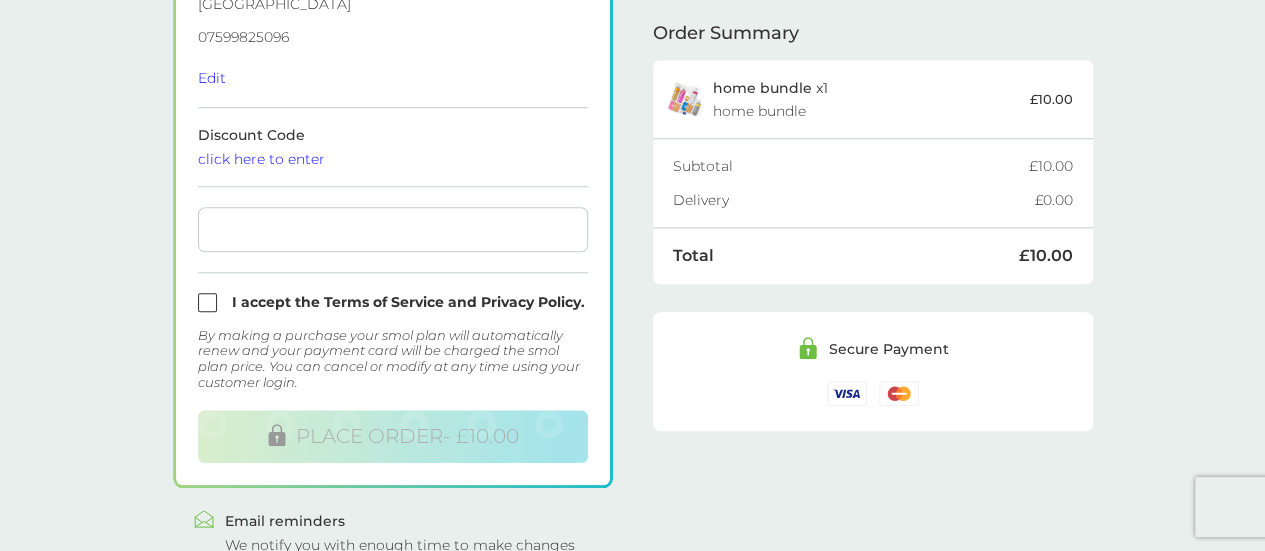 scroll, scrollTop: 897, scrollLeft: 0, axis: vertical 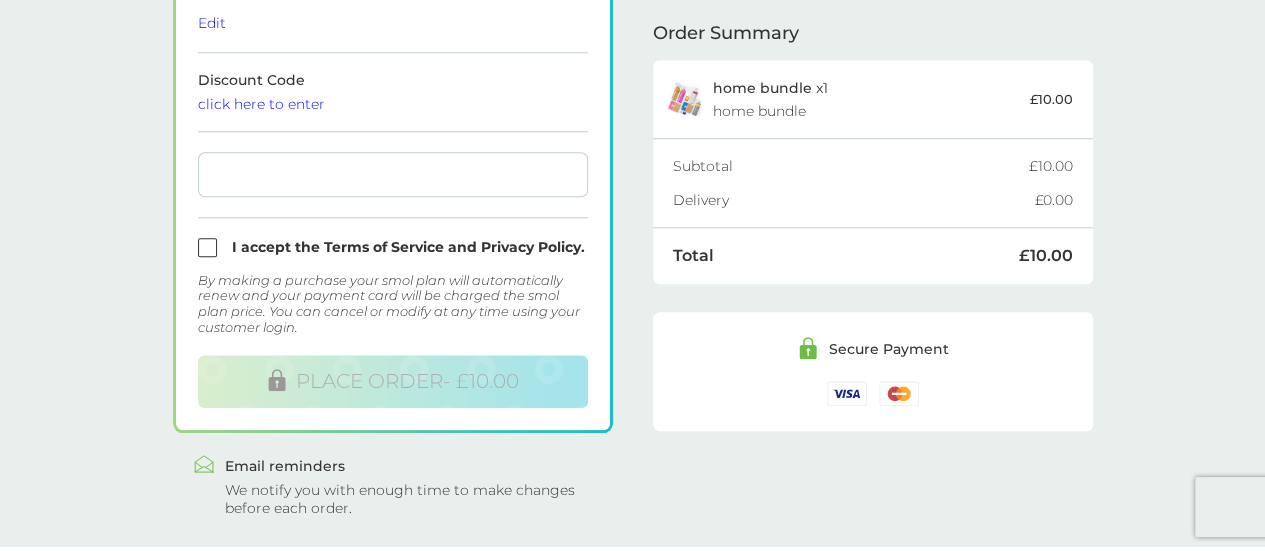click on "1 Create an account conrri@gmail.com Edit 2 Delivery Address Konrad   Radlak North West Academy 37 Great James Street Londonderry BT48 7JD United Kingdom 07599825096 Edit 3 Payment Details Billing Address Same as delivery address Konrad   Radlak 20 Northland Road Flat D Londonderry BT48 7JD United Kingdom 07599825096 Edit Discount Code click here to enter I accept the Terms of Service and Privacy Policy. By making a purchase your smol plan will automatically renew and your payment card will be charged the smol plan price. You can cancel or modify at any time using your customer login.
PLACE ORDER  -   £10.00
.st0{fill:none;stroke:#6CBE45;stroke-width:5.6693;stroke-linecap:round;stroke-linejoin:round;stroke-miterlimit:10;}
Email reminders We notify you with enough time to make changes before each order. Order Summary home bundle   x 1 home bundle £10.00 Subtotal £10.00 Delivery £0.00 Total £10.00
Secure Payment" at bounding box center (632, -144) 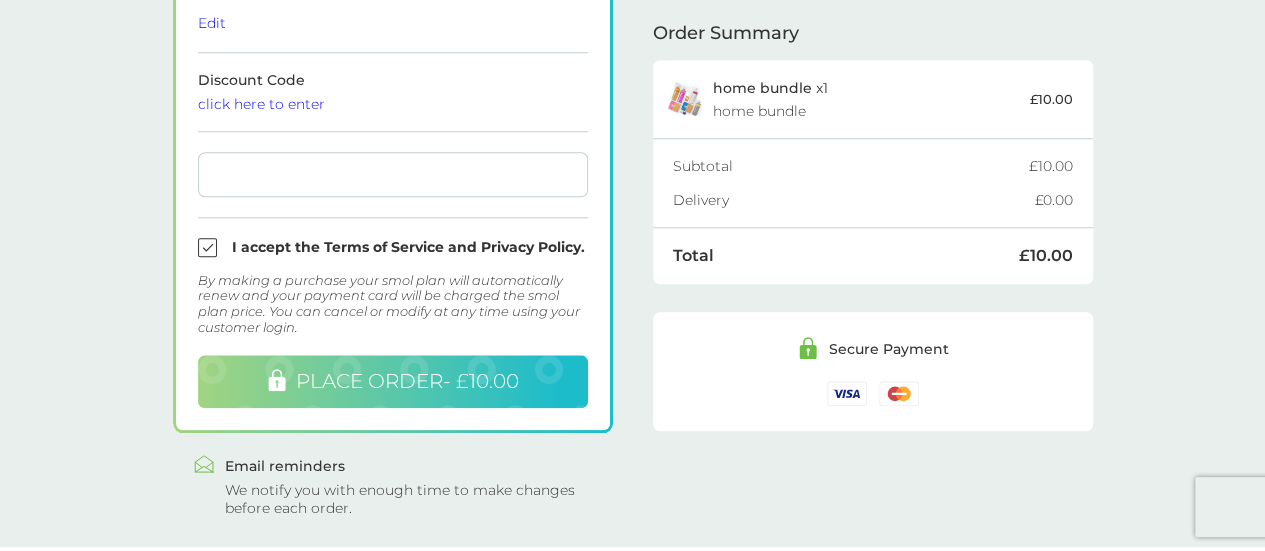 click on "PLACE ORDER  -   £10.00" at bounding box center [407, 381] 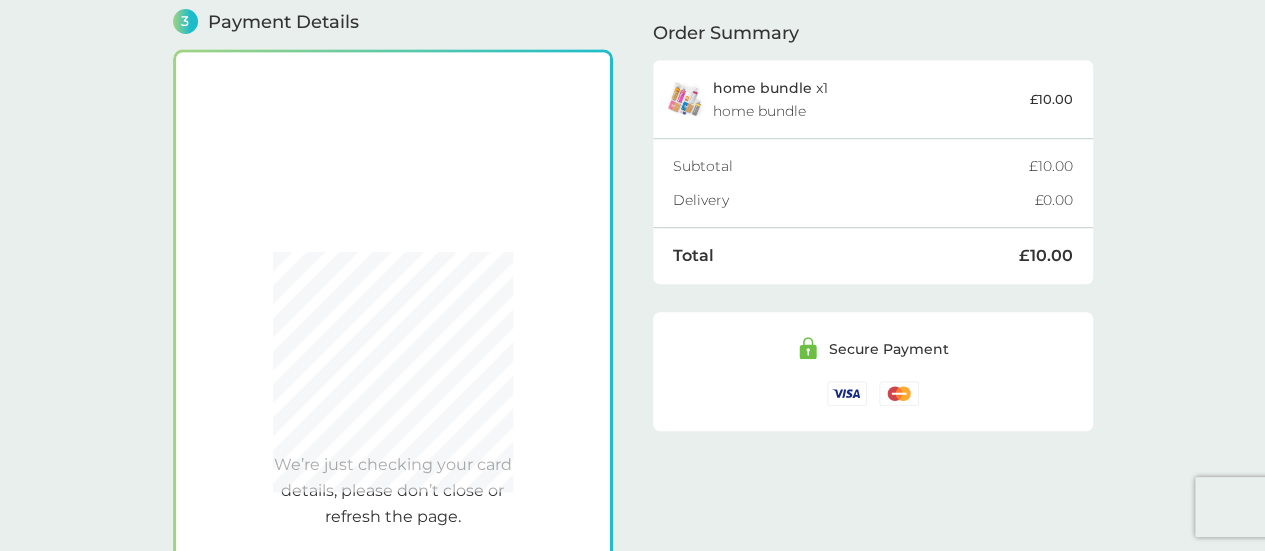 scroll, scrollTop: 568, scrollLeft: 0, axis: vertical 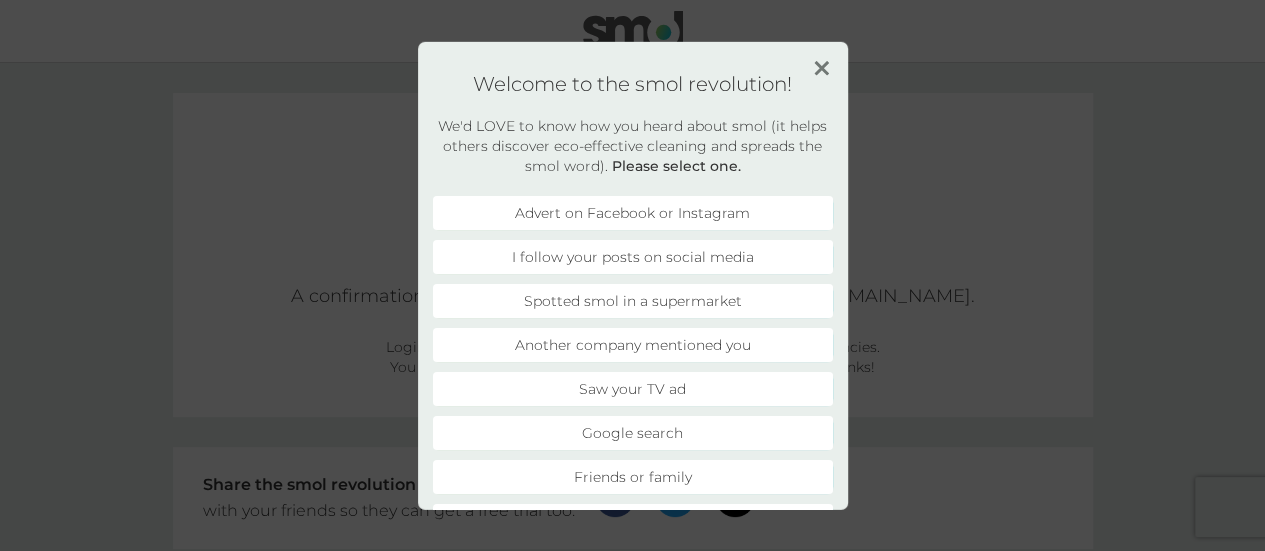 click on "Advert on Facebook or Instagram" at bounding box center [633, 212] 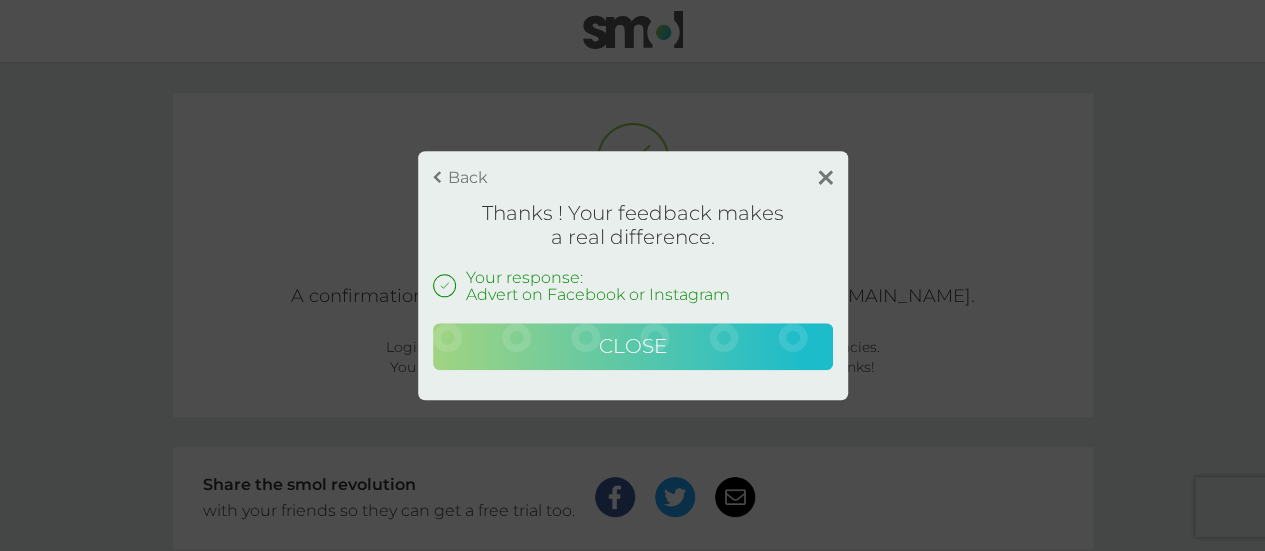 click on "Close" at bounding box center (633, 347) 